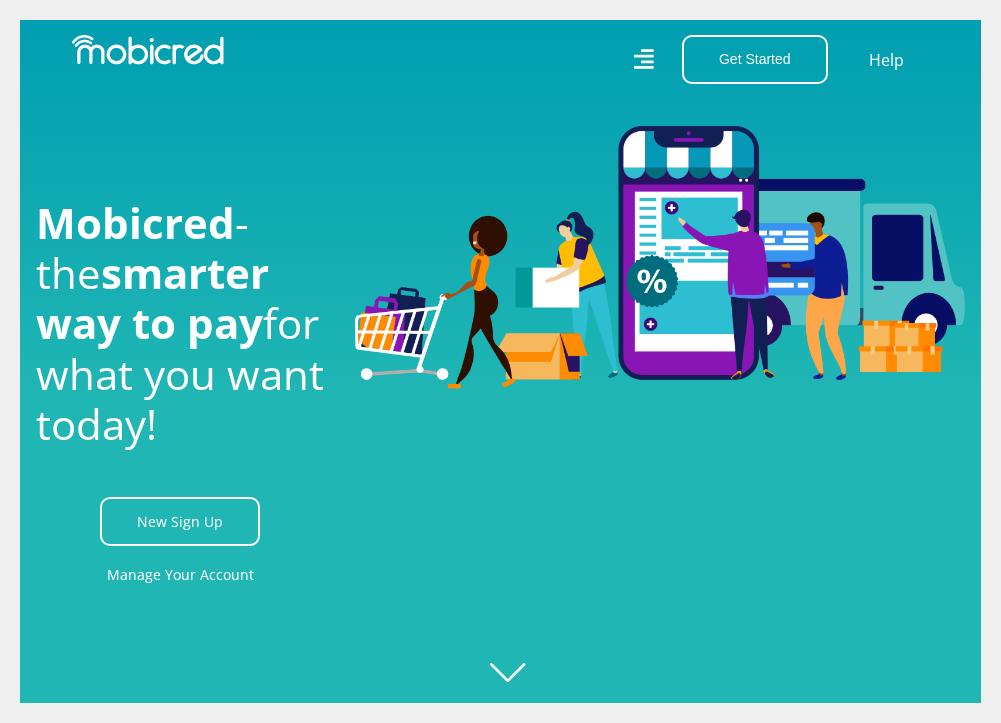 scroll, scrollTop: 0, scrollLeft: 0, axis: both 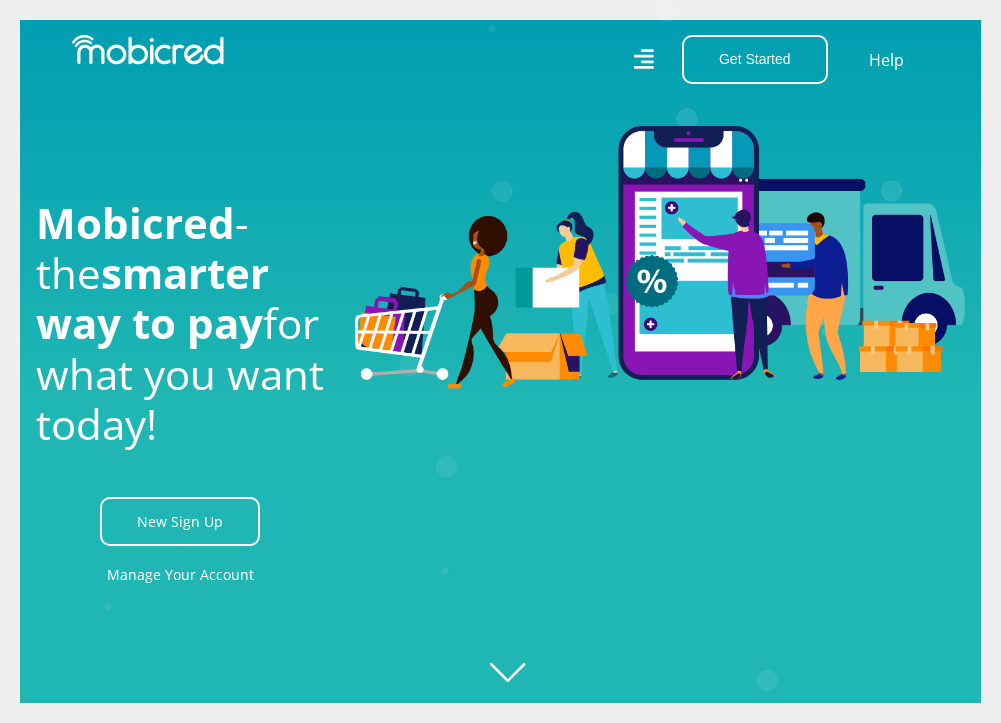 click 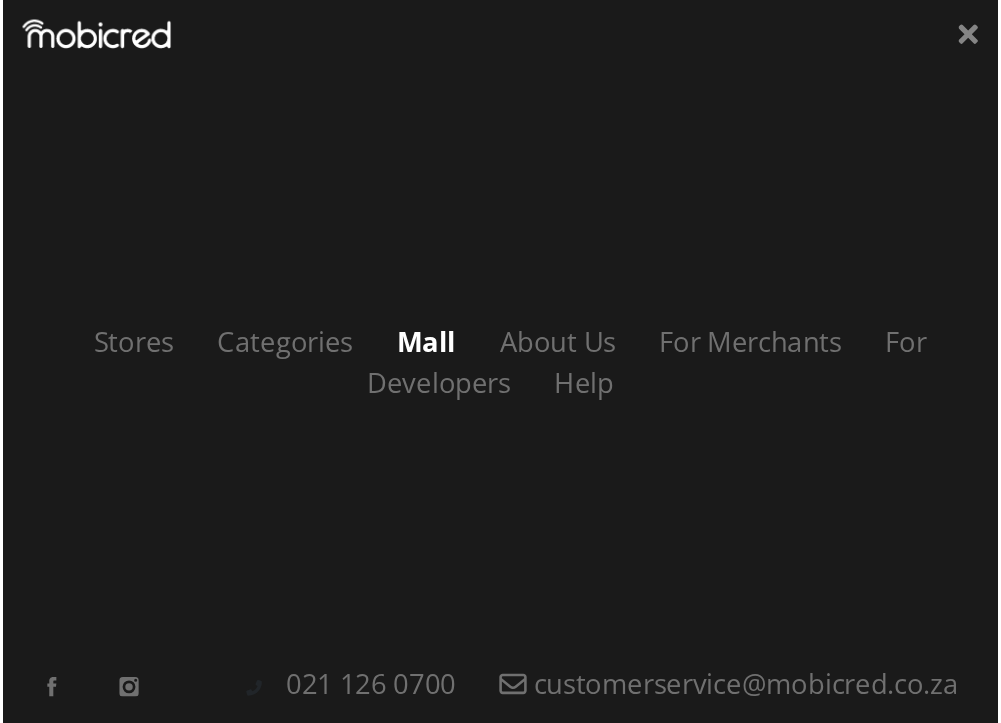 scroll, scrollTop: 0, scrollLeft: 2880, axis: horizontal 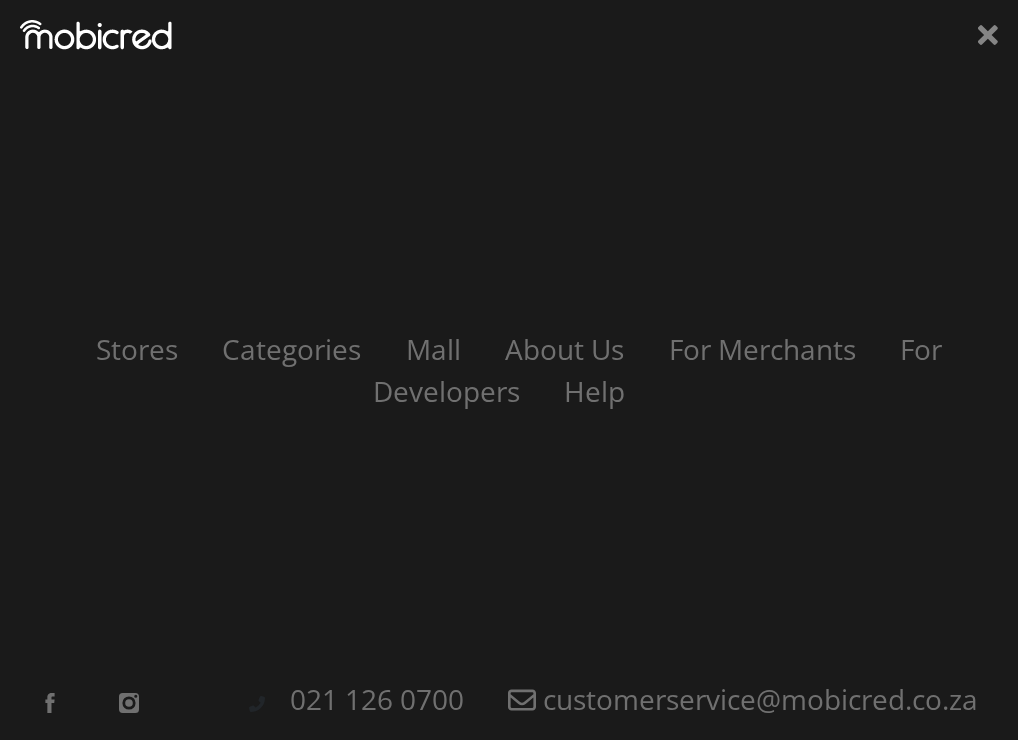 click 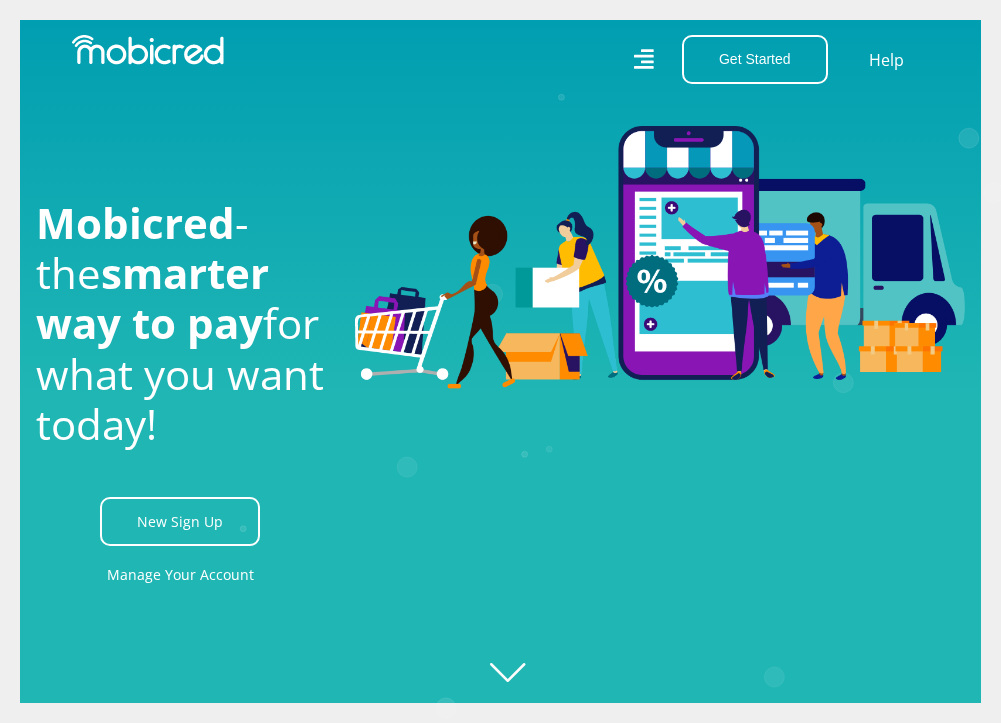 scroll, scrollTop: 0, scrollLeft: 3840, axis: horizontal 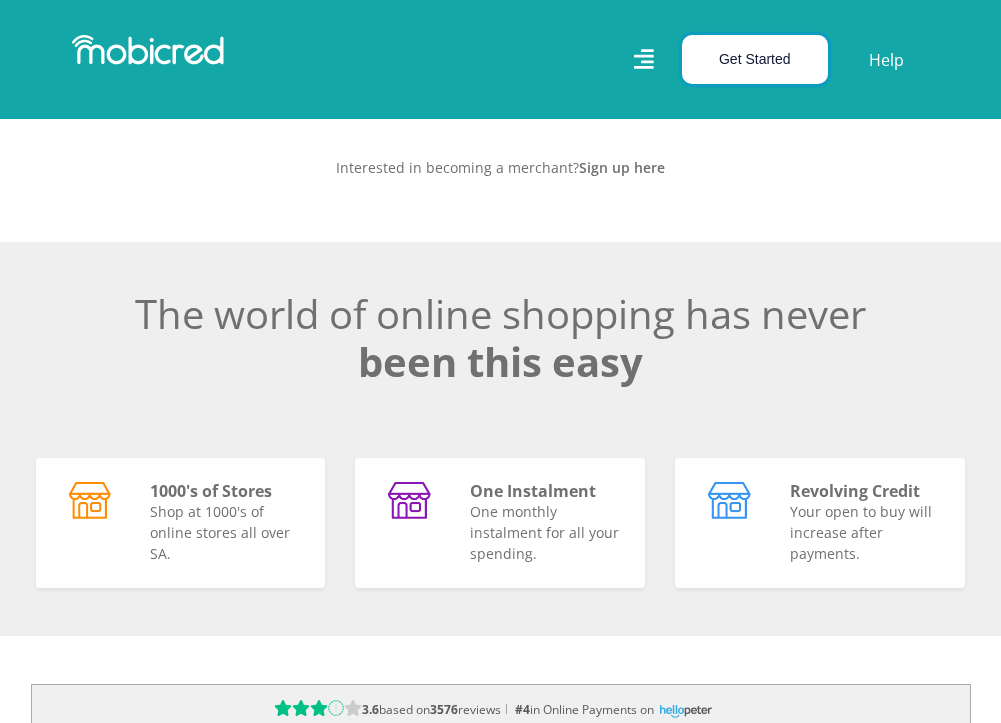 click on "Get Started" at bounding box center [755, 59] 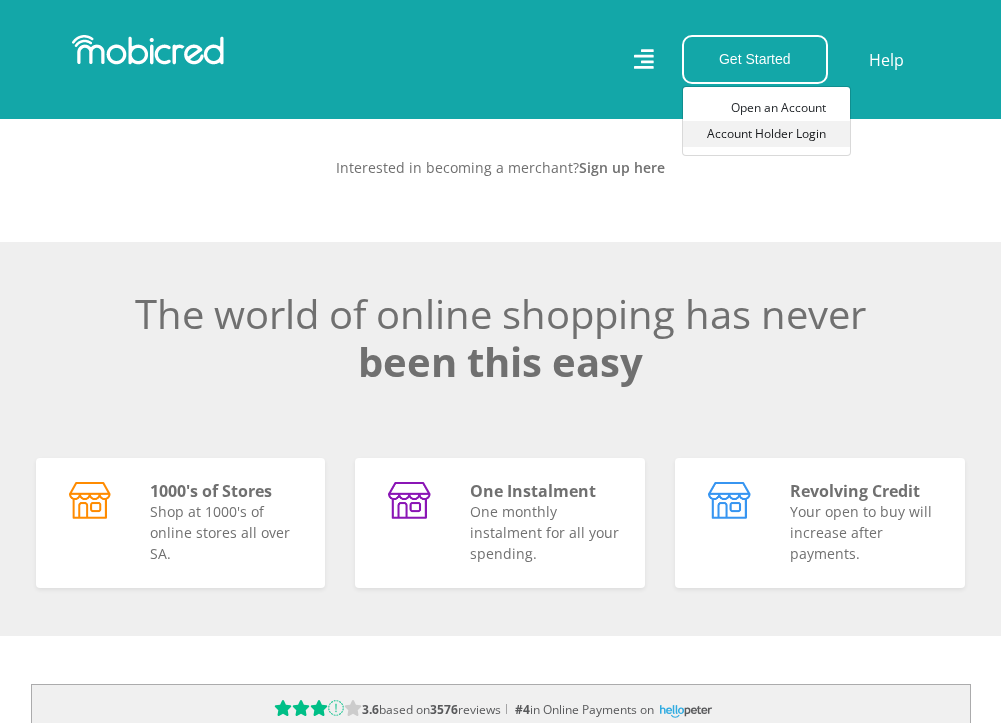 click on "Account Holder Login" at bounding box center [766, 134] 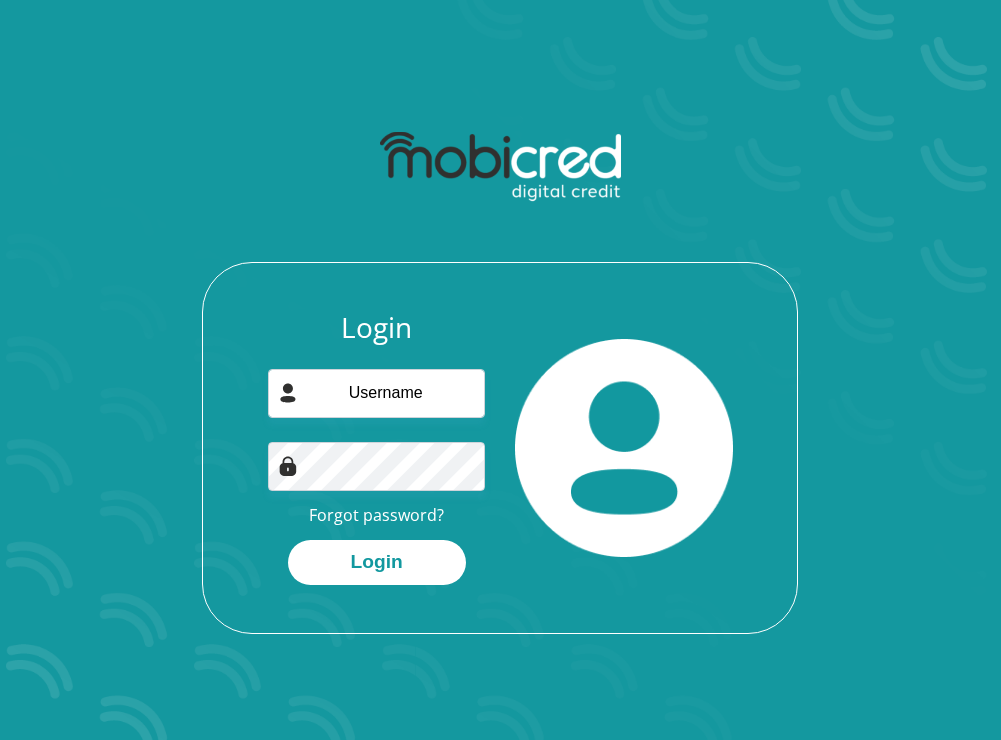 scroll, scrollTop: 0, scrollLeft: 0, axis: both 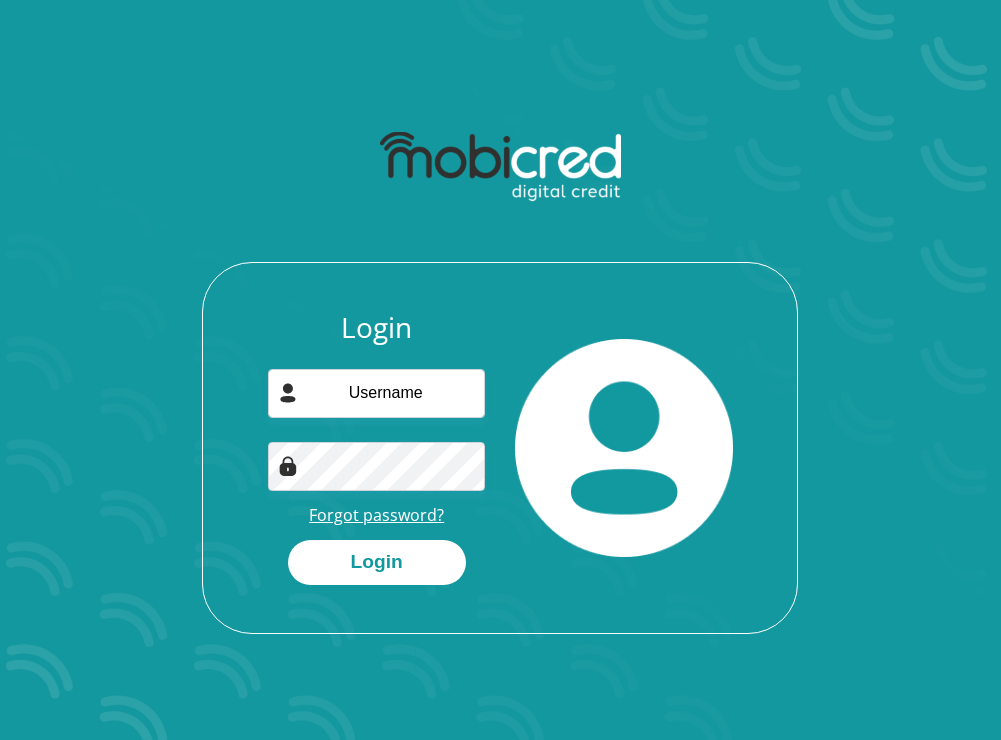 click on "Forgot password?" at bounding box center [376, 515] 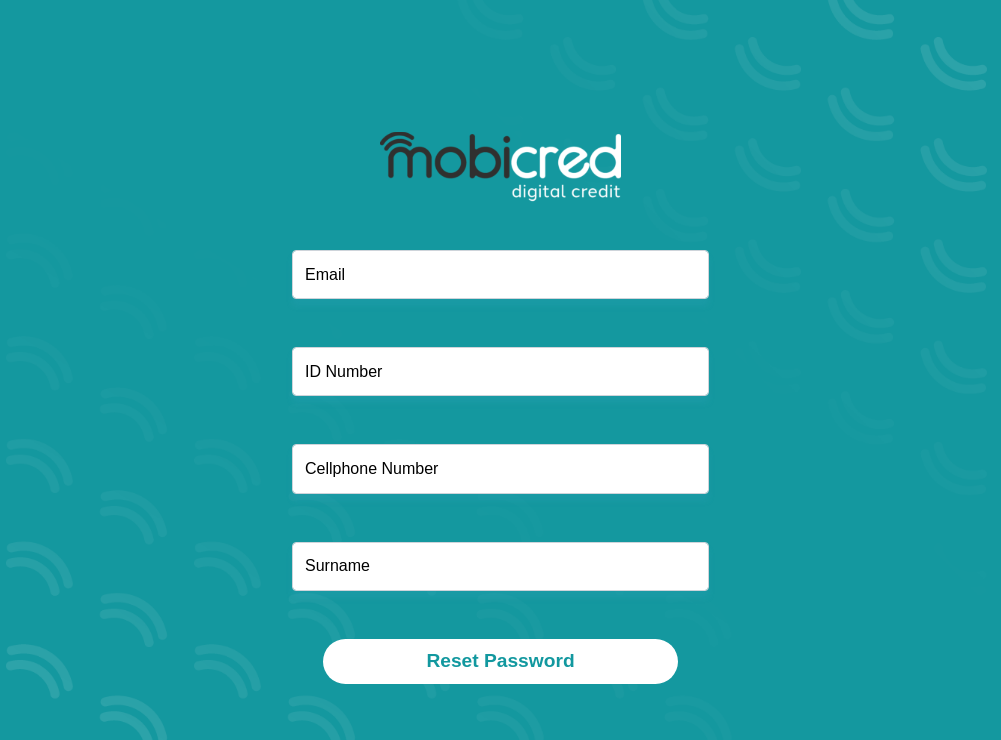 scroll, scrollTop: 0, scrollLeft: 0, axis: both 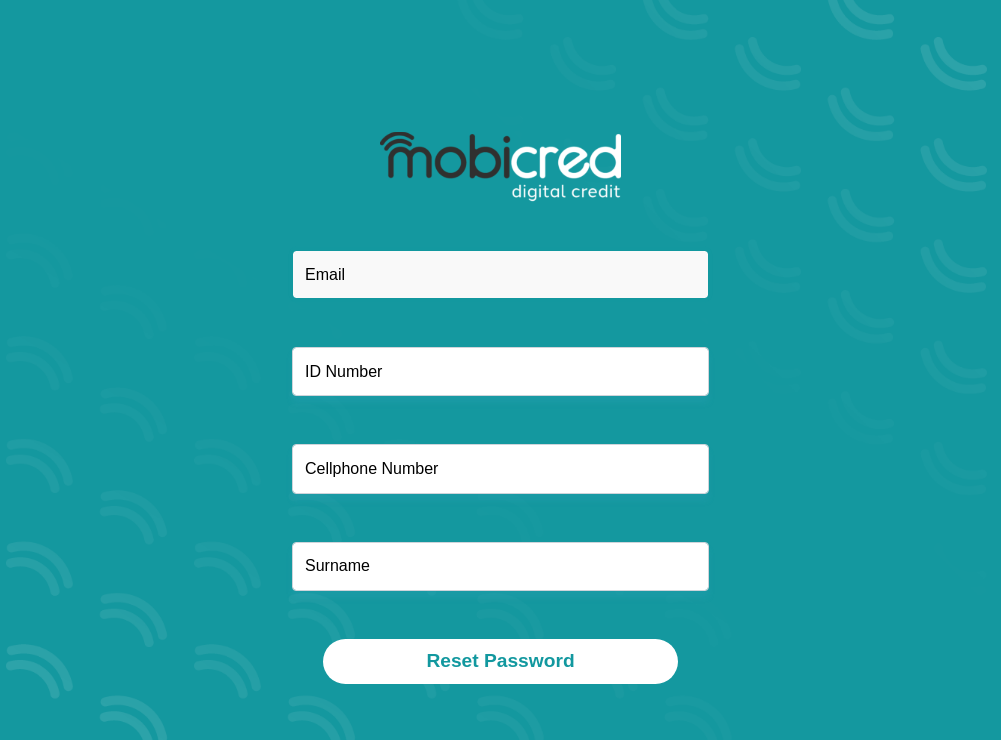 click at bounding box center [500, 274] 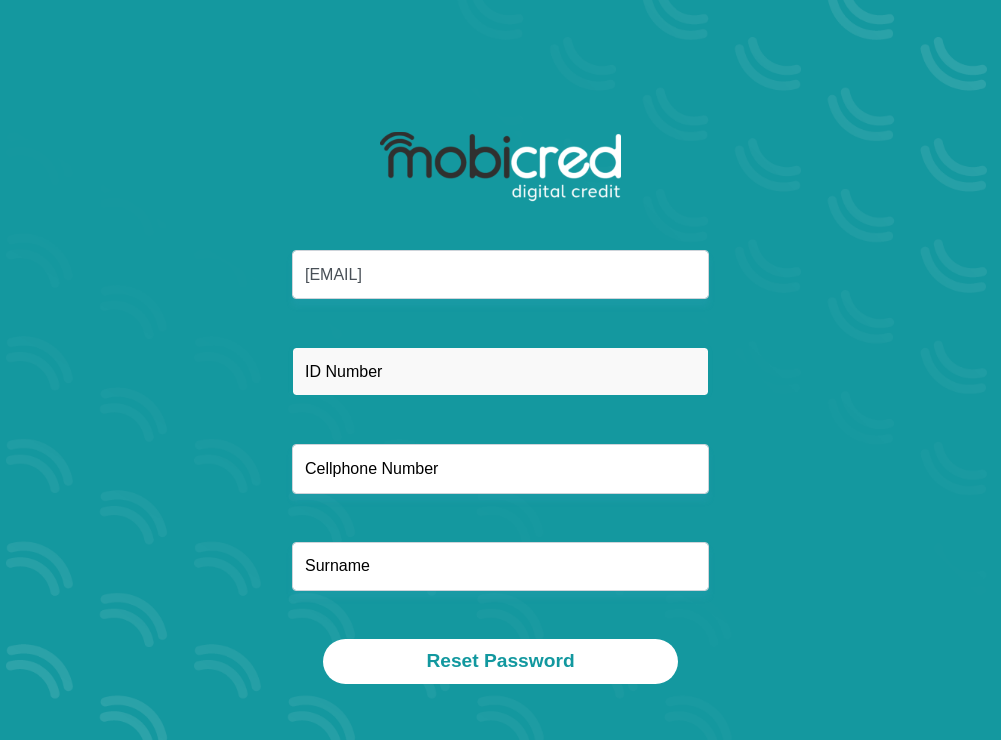 click at bounding box center (500, 371) 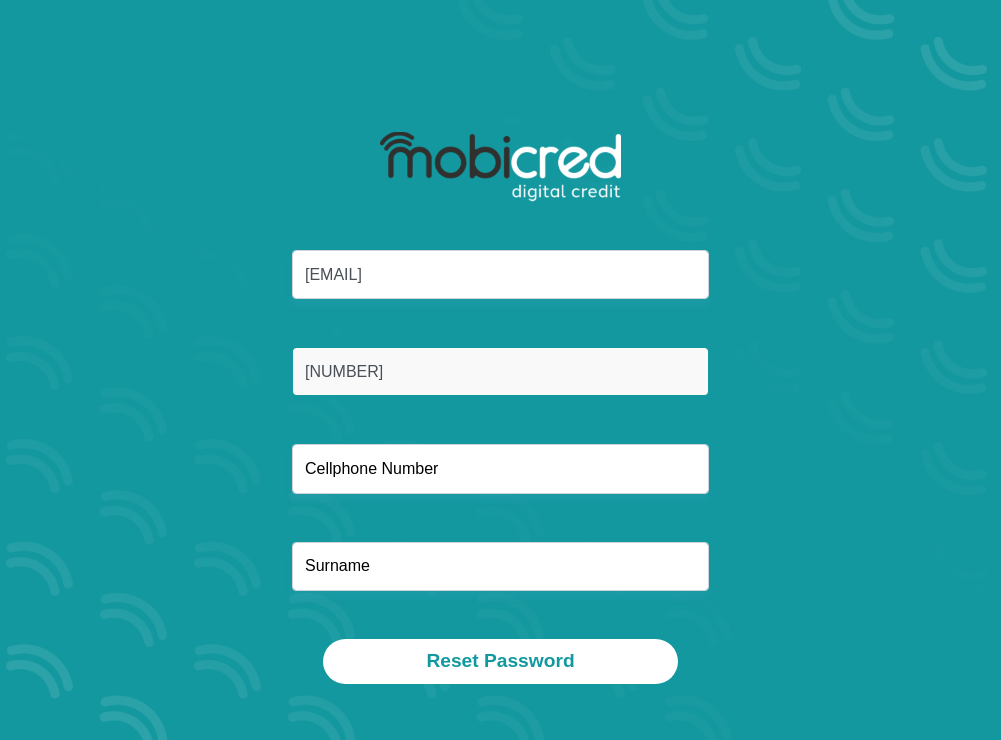 type on "7612305580081" 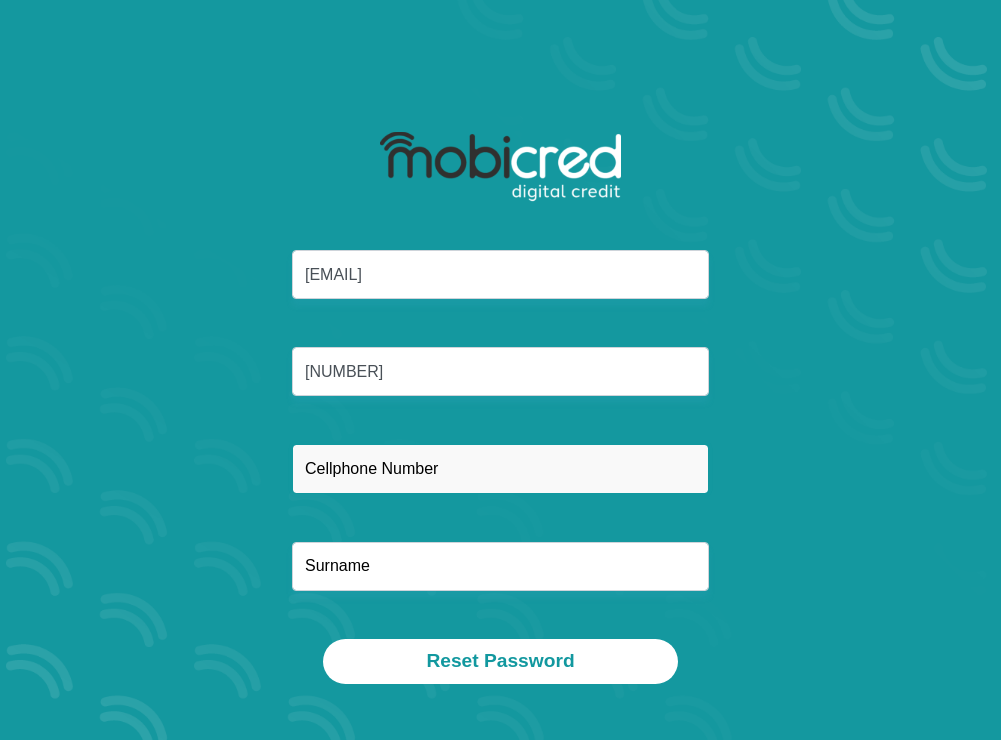 click at bounding box center (500, 468) 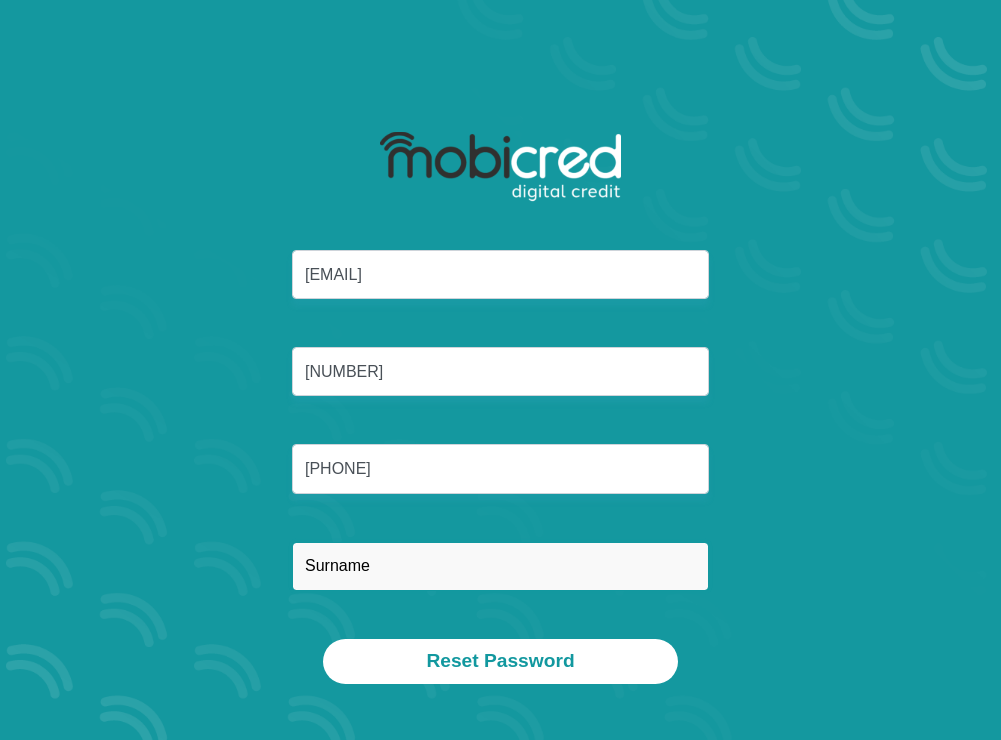 click at bounding box center (500, 566) 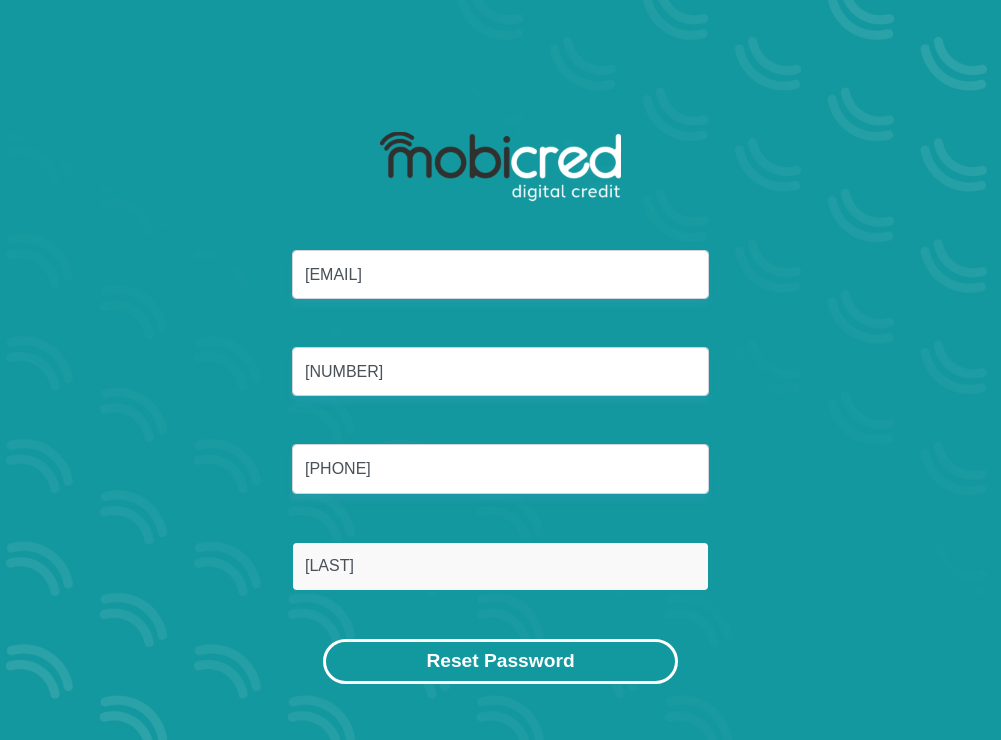 type on "Moatshe" 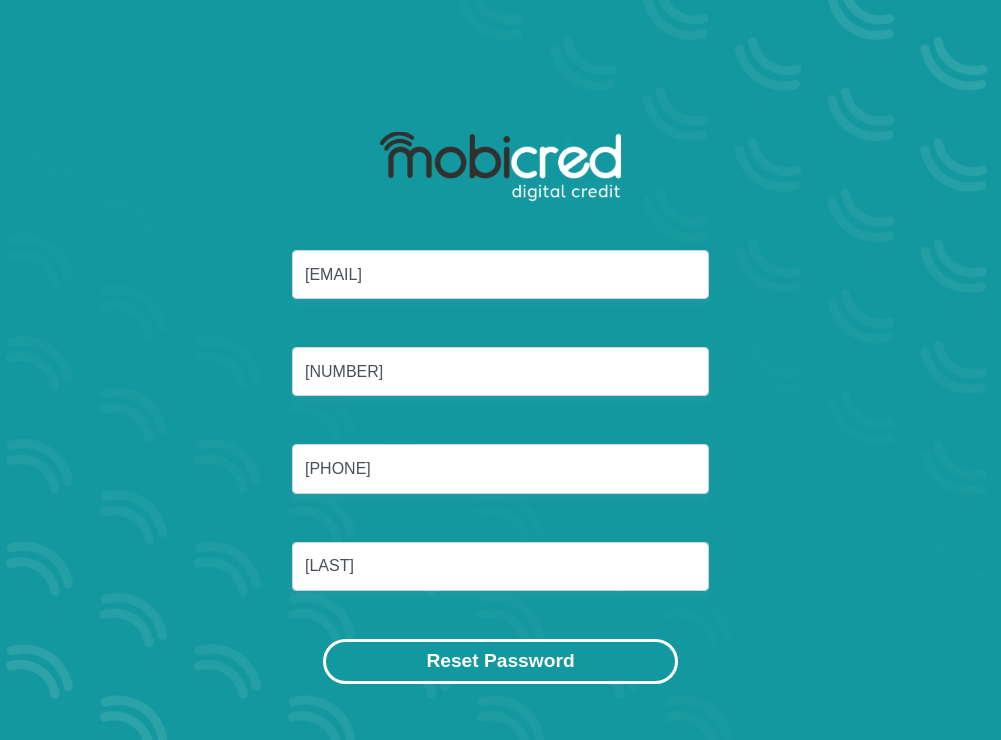 click on "Reset Password" at bounding box center [500, 661] 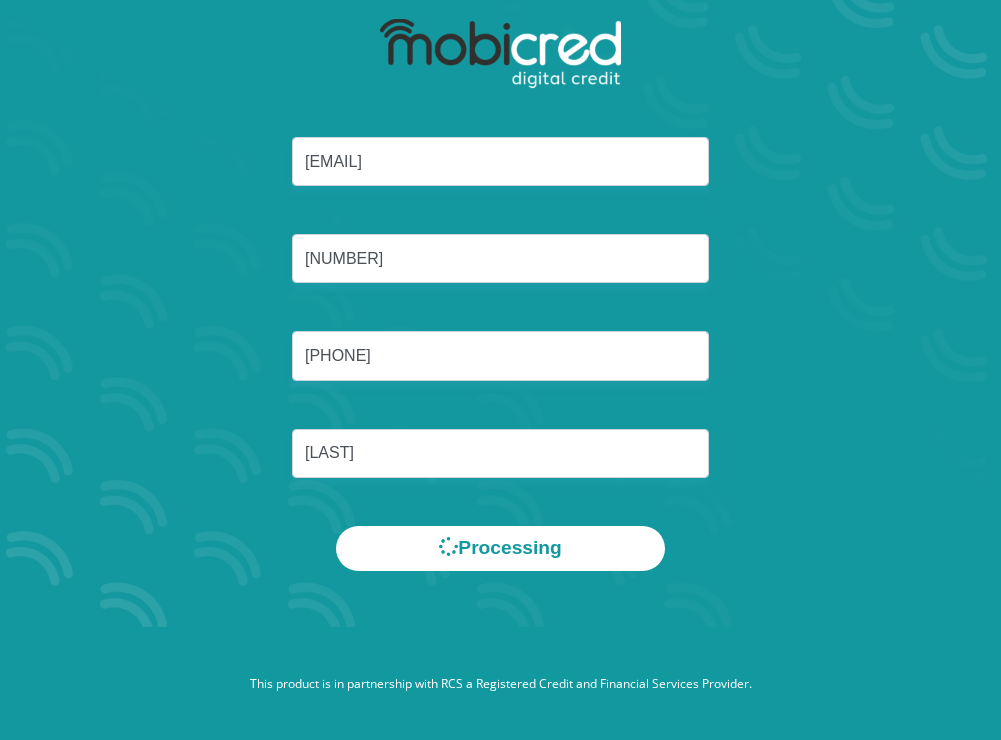 scroll, scrollTop: 114, scrollLeft: 0, axis: vertical 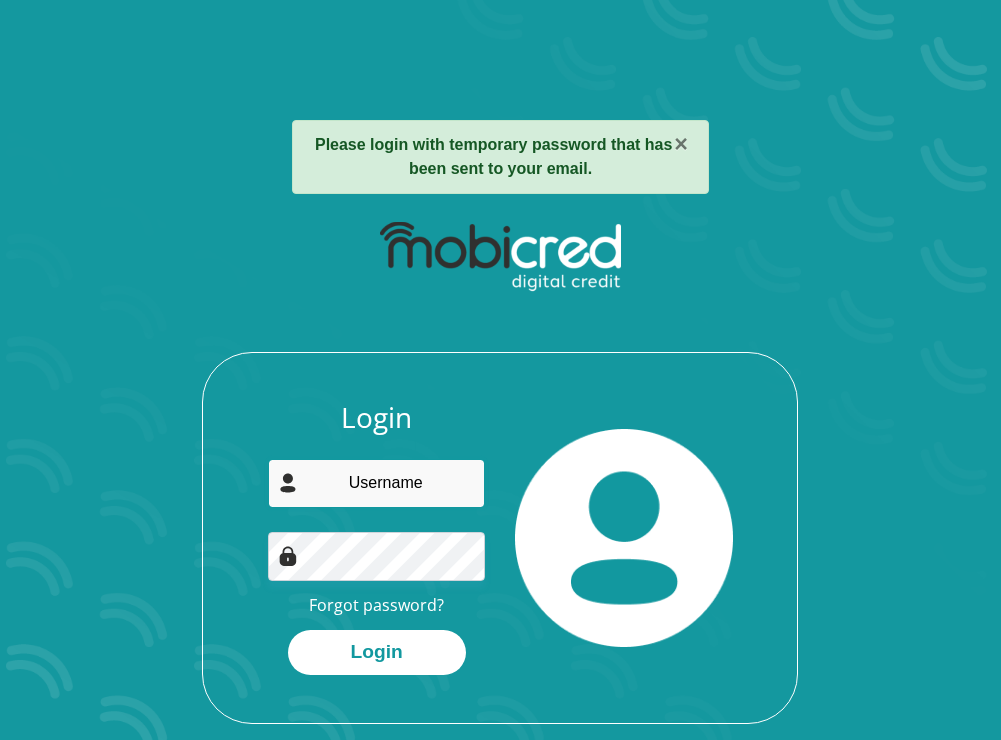 click at bounding box center (376, 483) 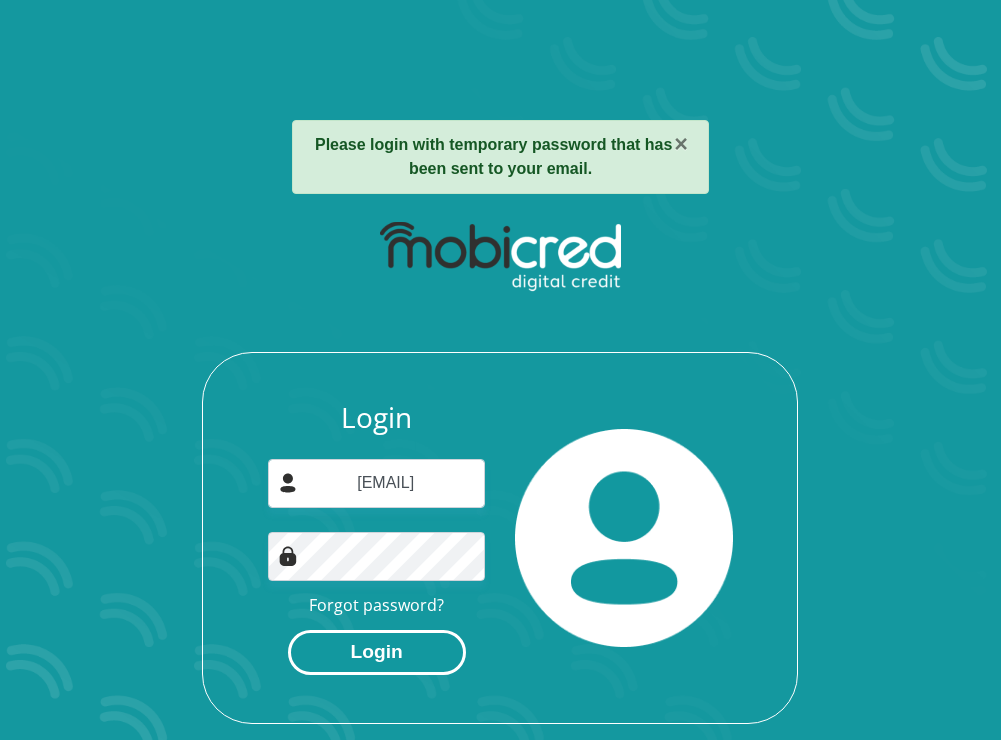 click on "Login" at bounding box center [377, 652] 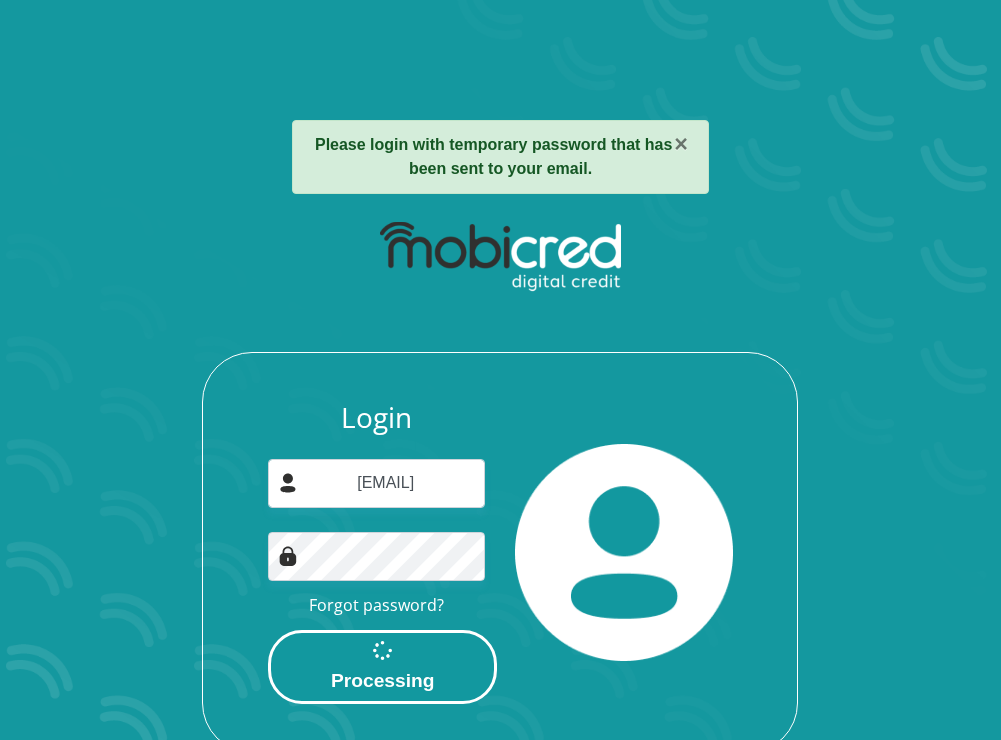 scroll, scrollTop: 0, scrollLeft: 0, axis: both 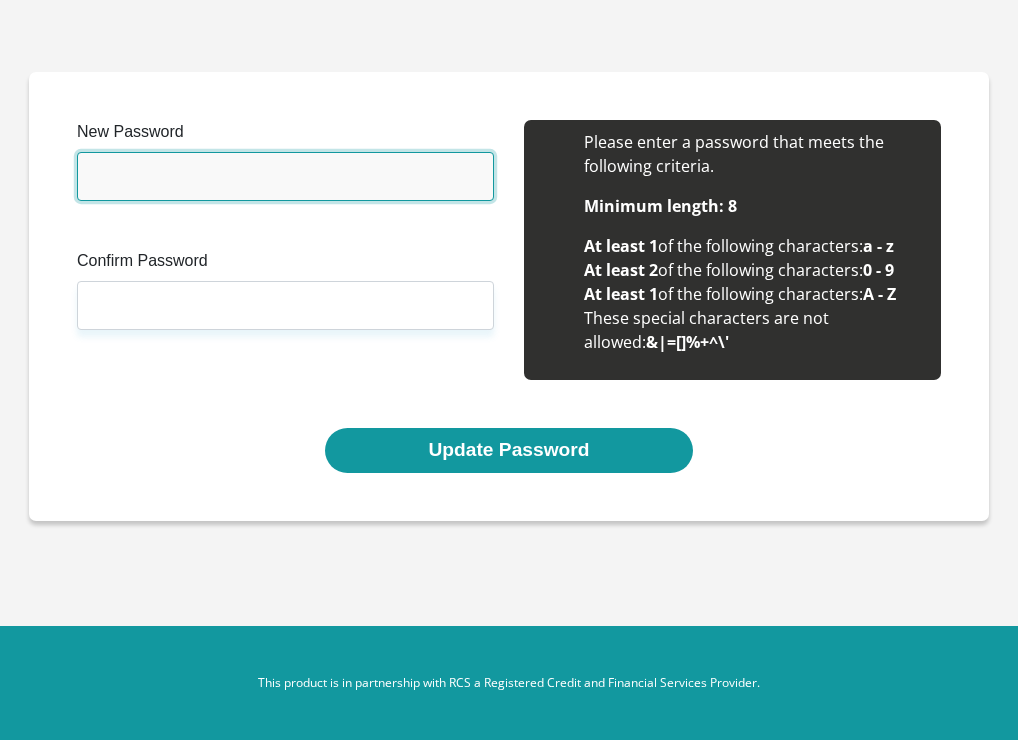 click on "New Password" at bounding box center (285, 176) 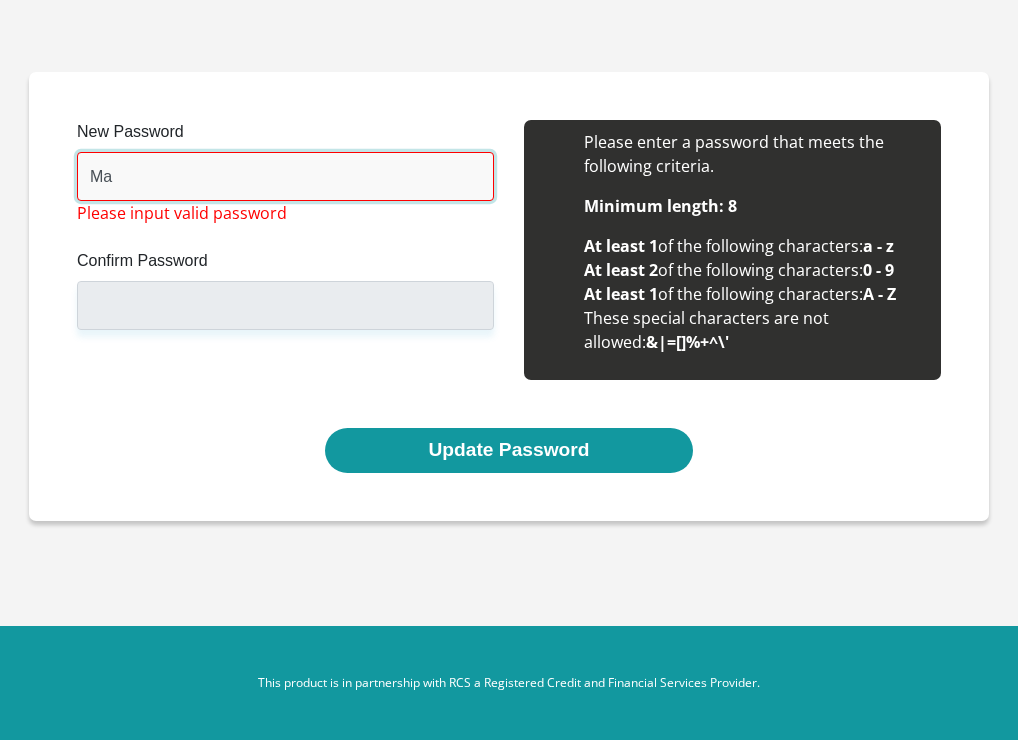 type on "M" 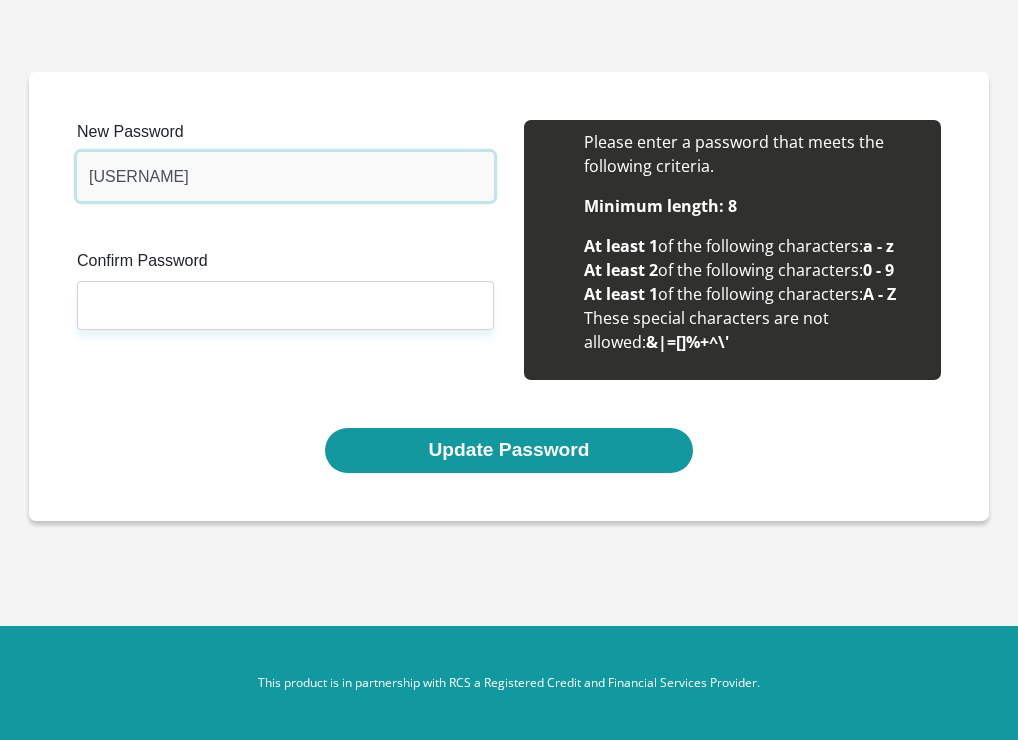type on "Mabza1984" 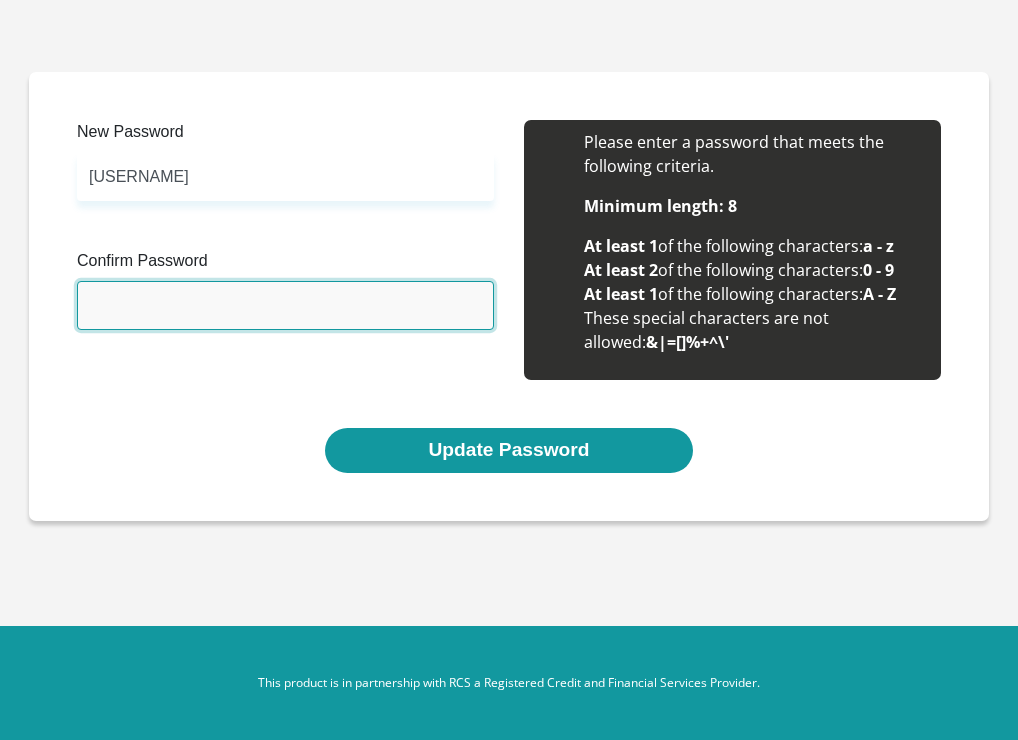 click on "Confirm Password" at bounding box center [285, 305] 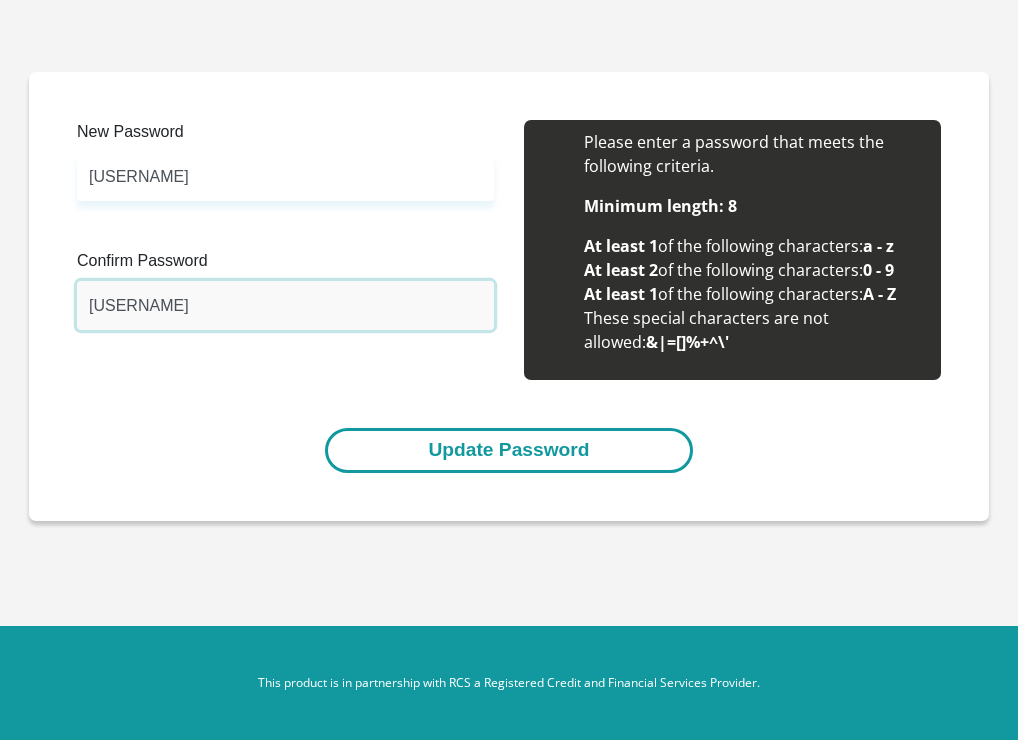 type on "Mabza1984" 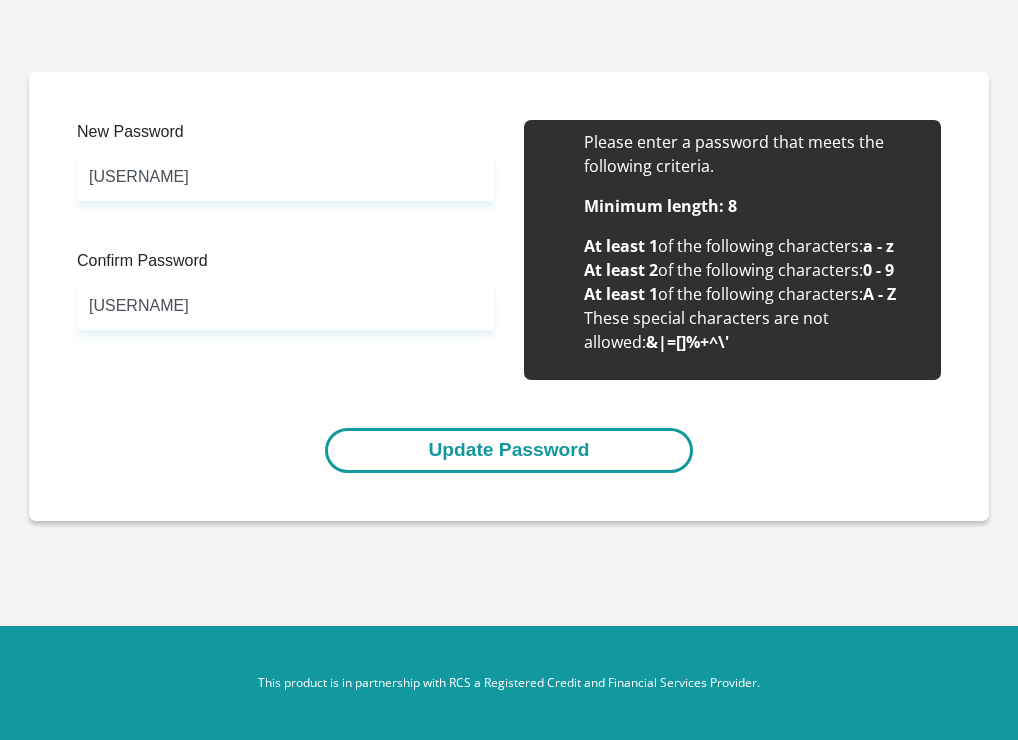 click on "Update Password" at bounding box center (508, 450) 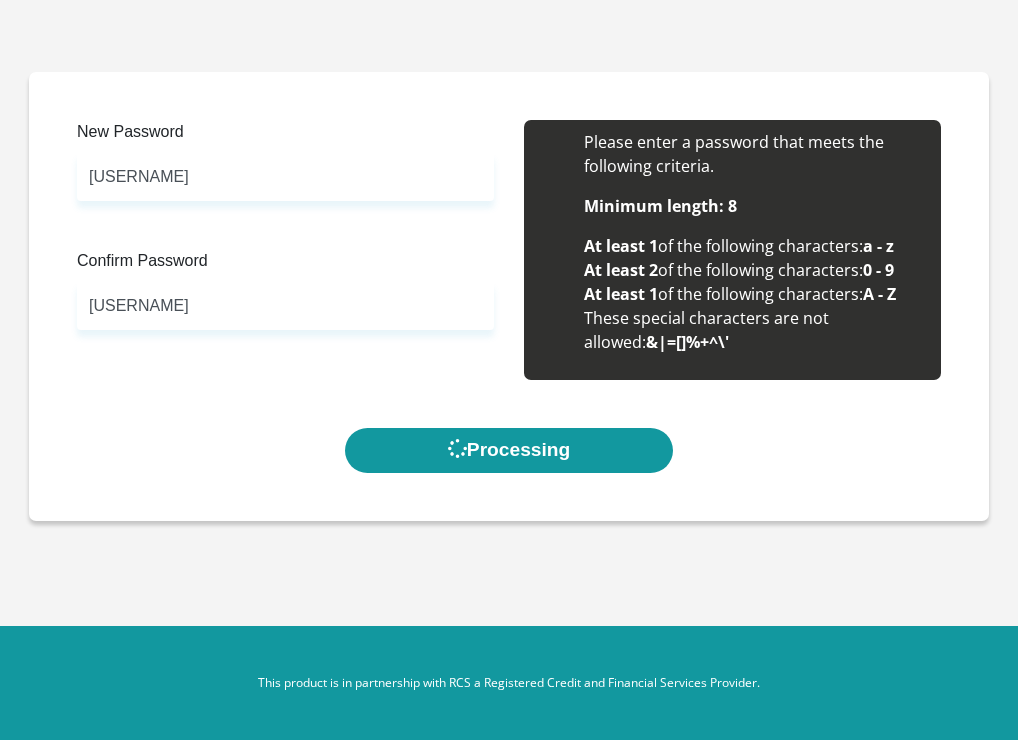 scroll, scrollTop: 0, scrollLeft: 0, axis: both 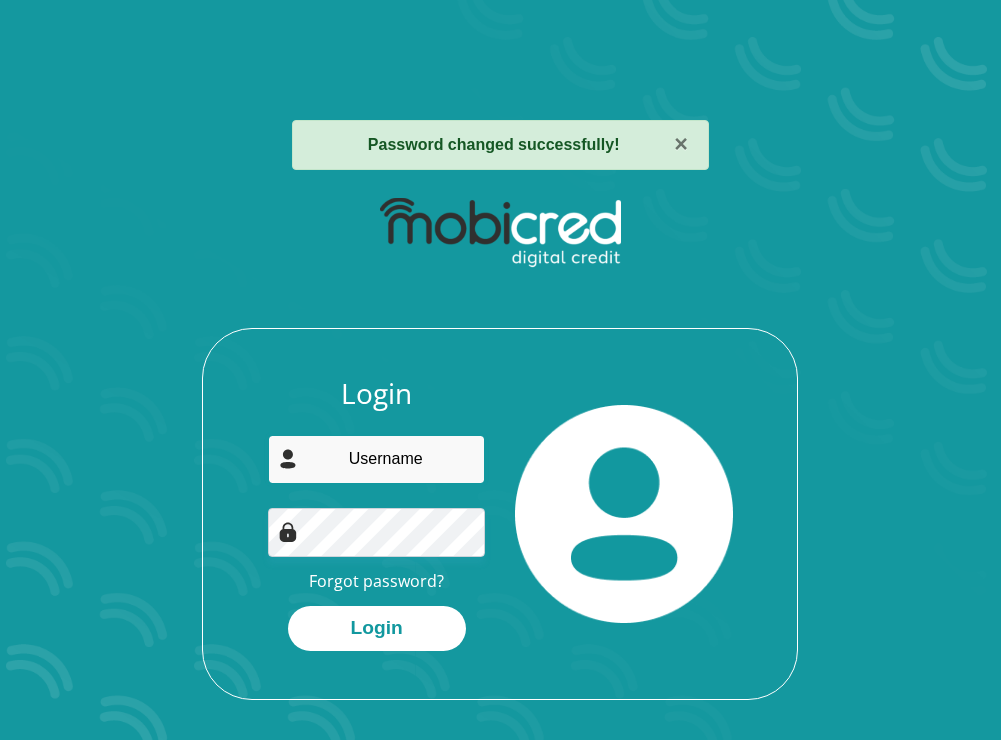 type on "[EMAIL]" 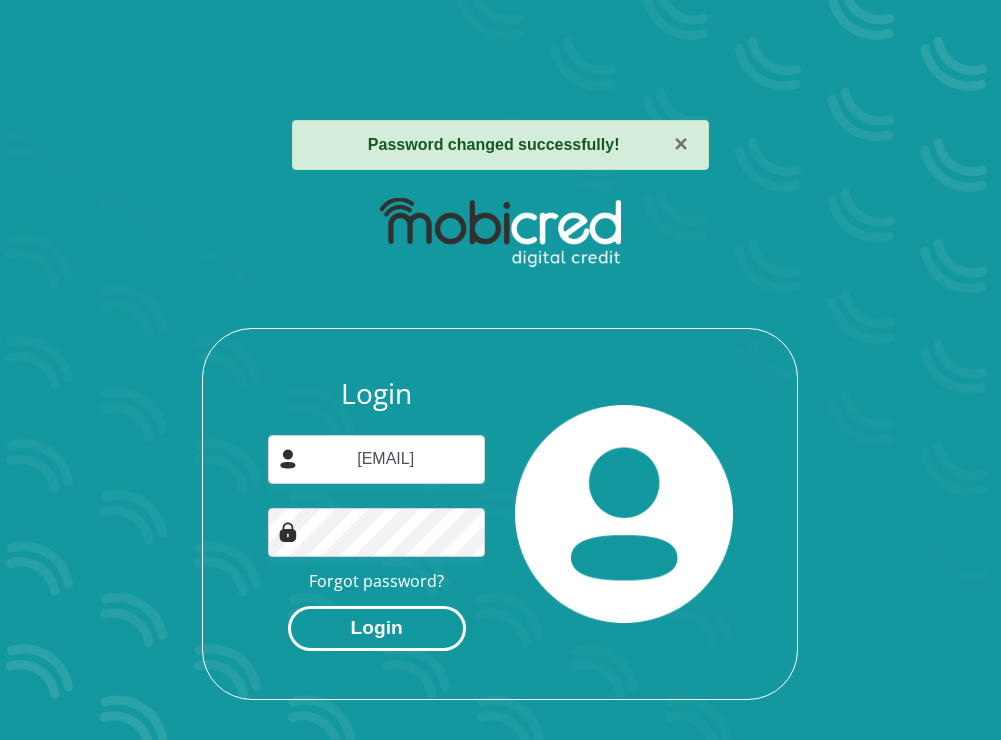 click on "Login" at bounding box center (377, 628) 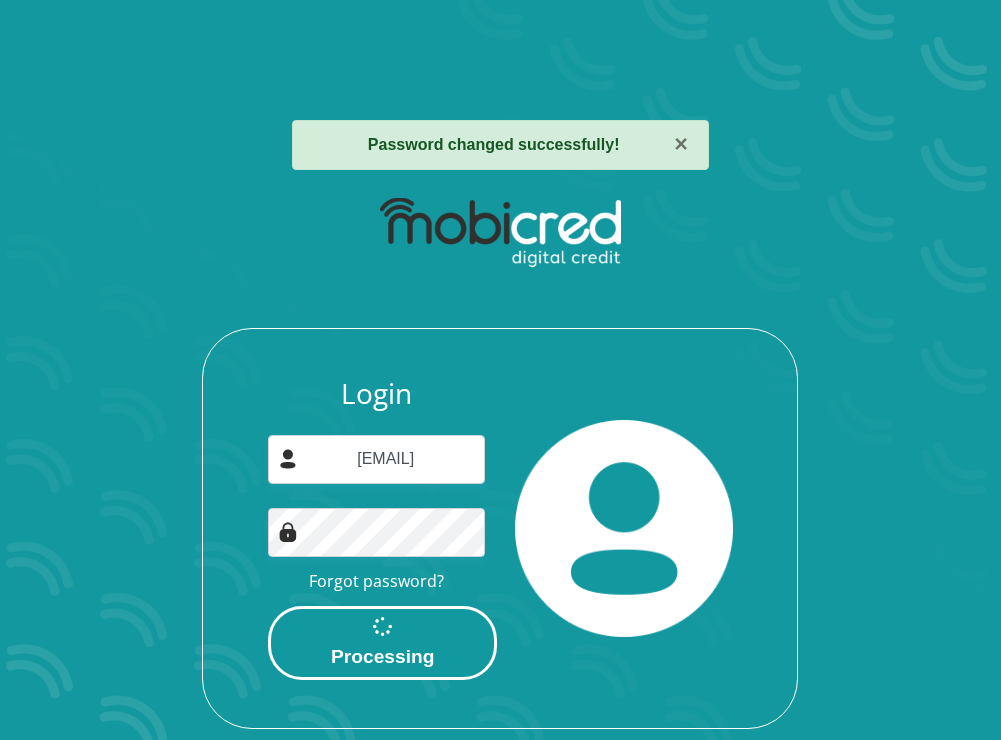 scroll, scrollTop: 0, scrollLeft: 0, axis: both 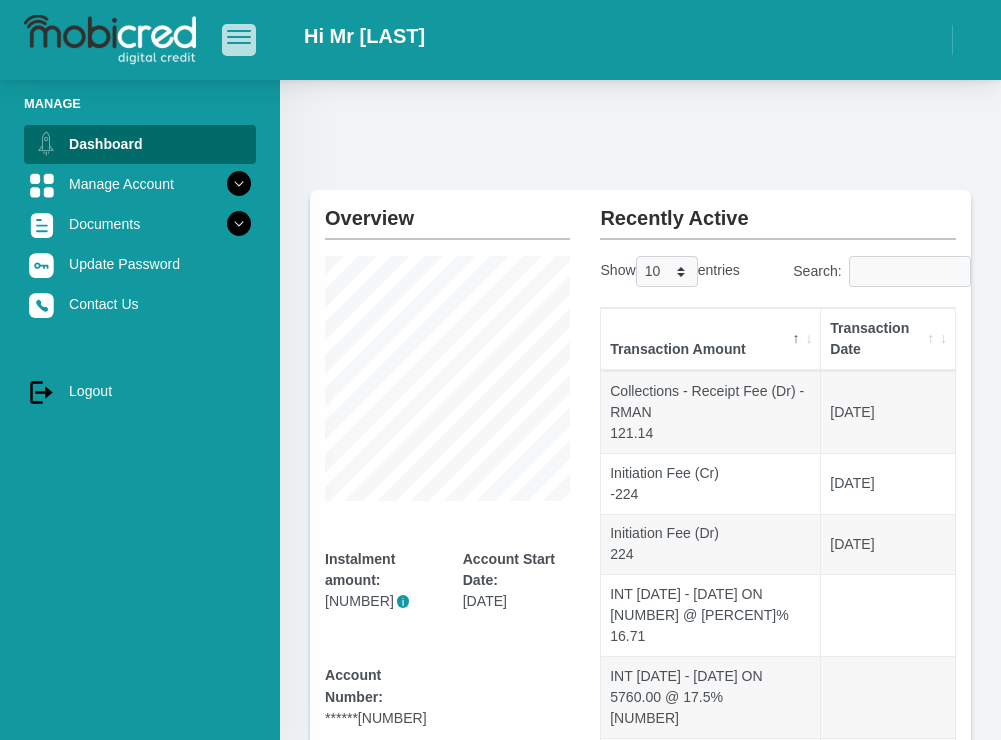 click at bounding box center [239, 39] 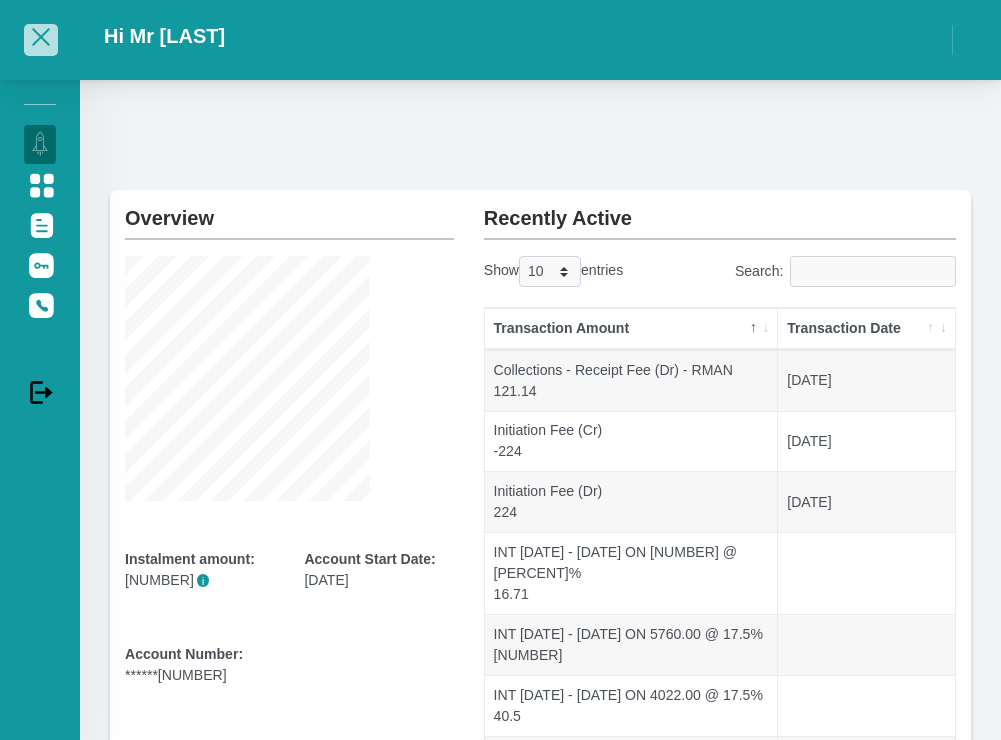 click at bounding box center [41, 37] 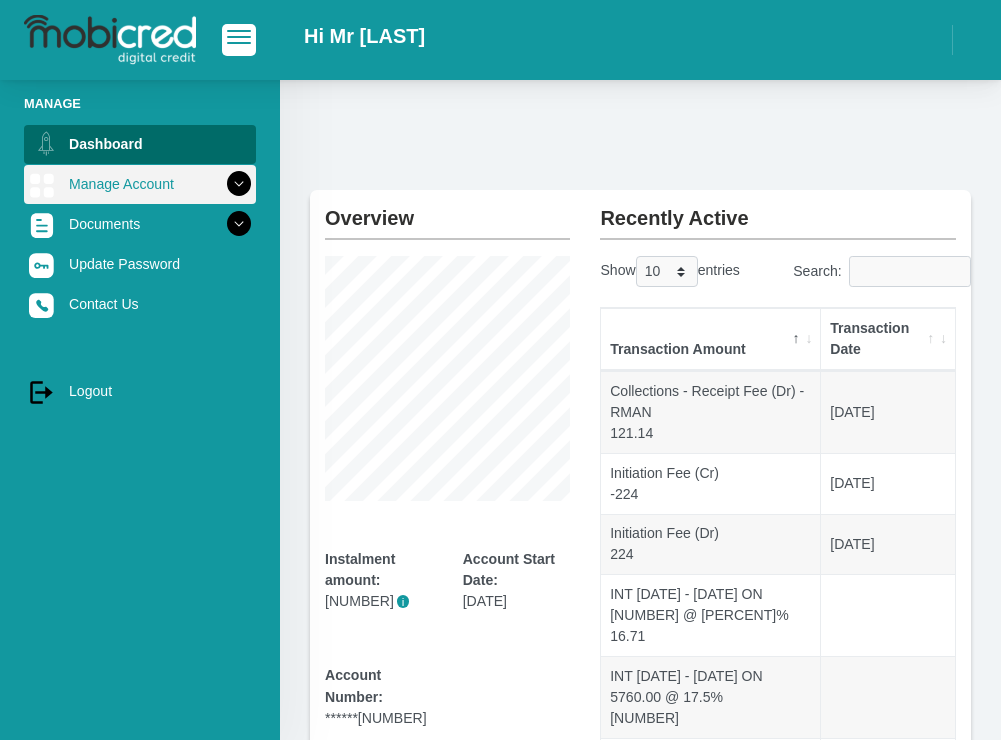click at bounding box center [239, 184] 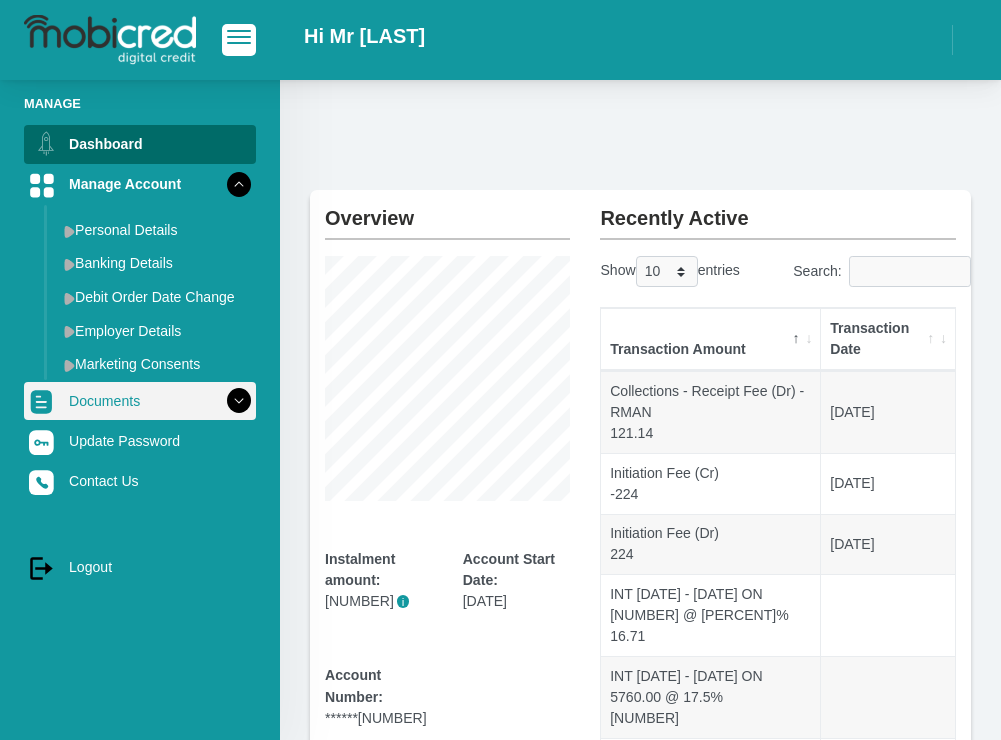 click at bounding box center [239, 401] 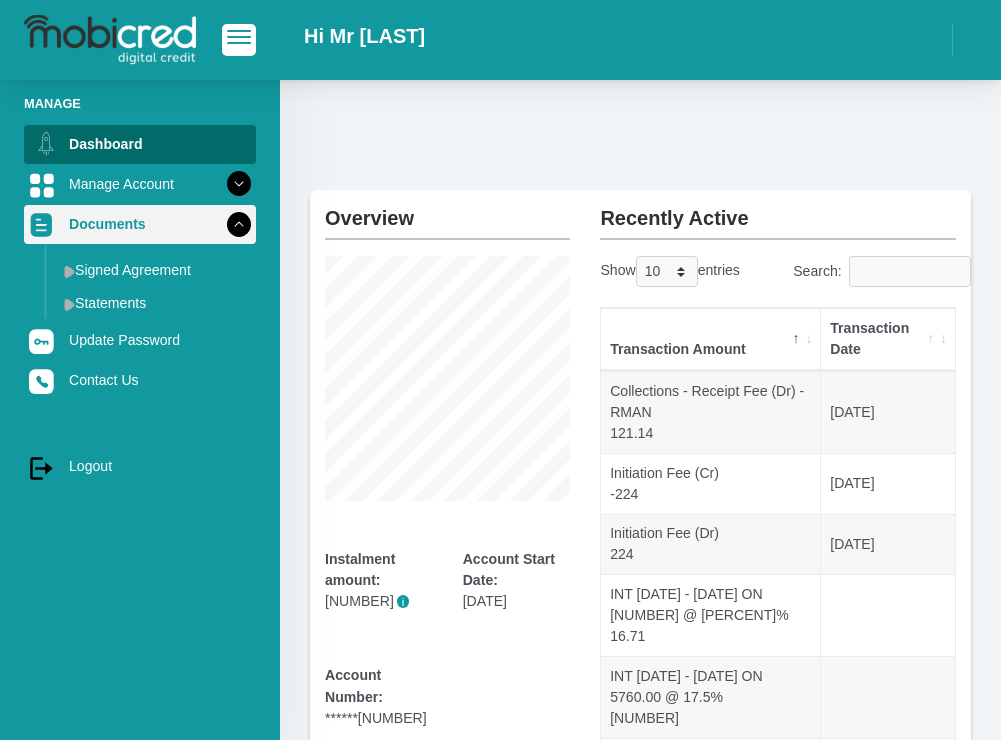 scroll, scrollTop: 0, scrollLeft: 0, axis: both 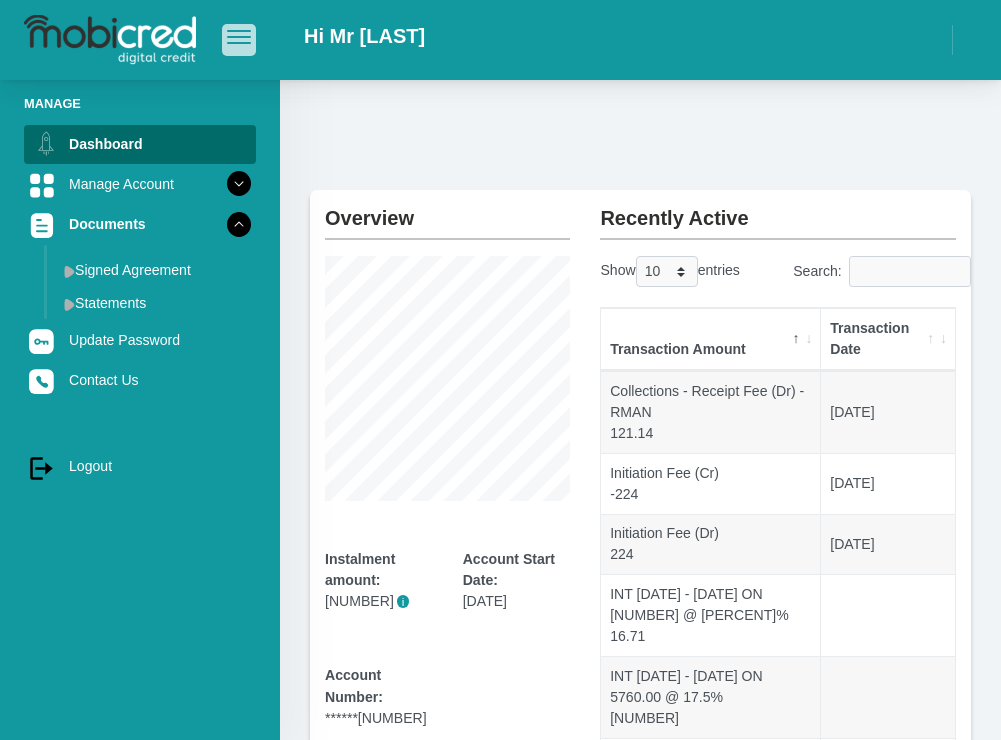 click at bounding box center [239, 31] 